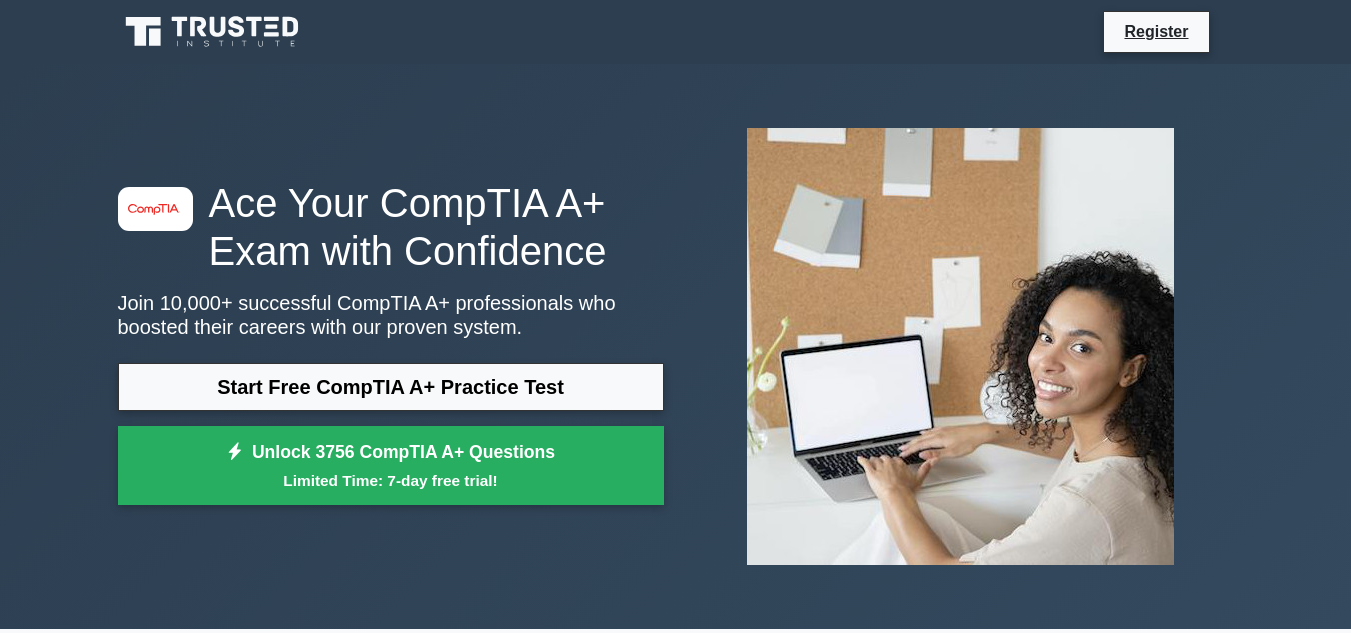 scroll, scrollTop: 0, scrollLeft: 0, axis: both 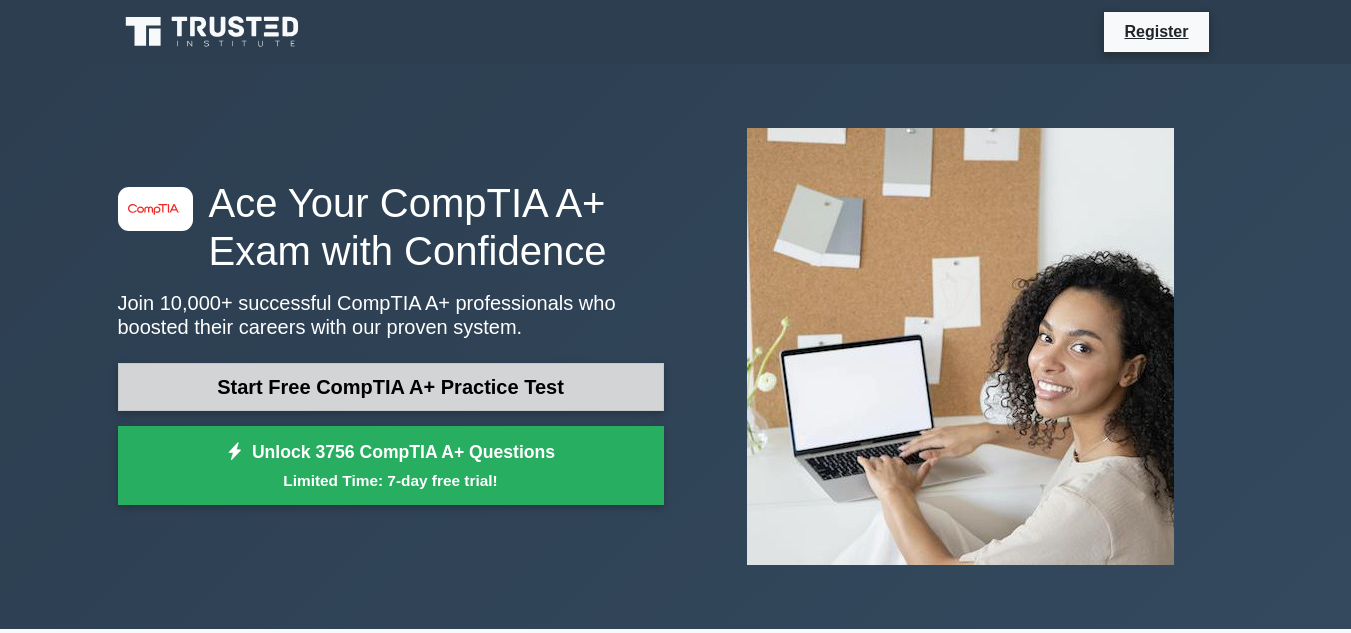 click on "Start Free CompTIA A+ Practice Test" at bounding box center [391, 387] 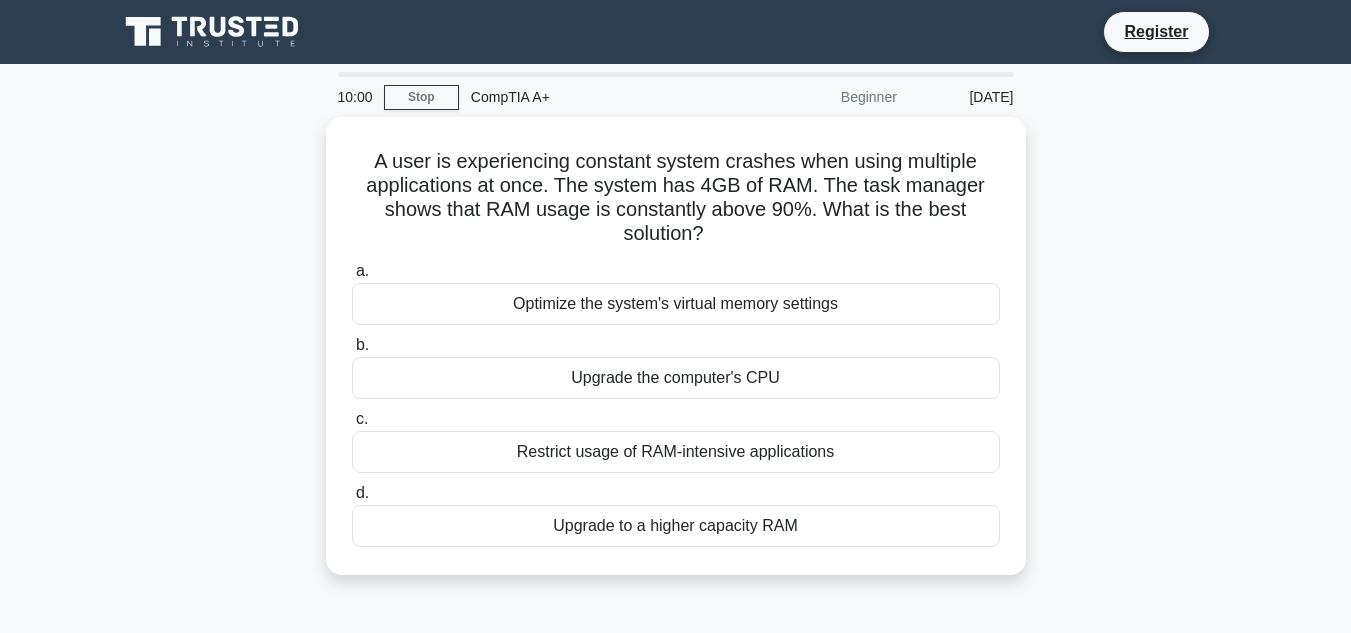scroll, scrollTop: 0, scrollLeft: 0, axis: both 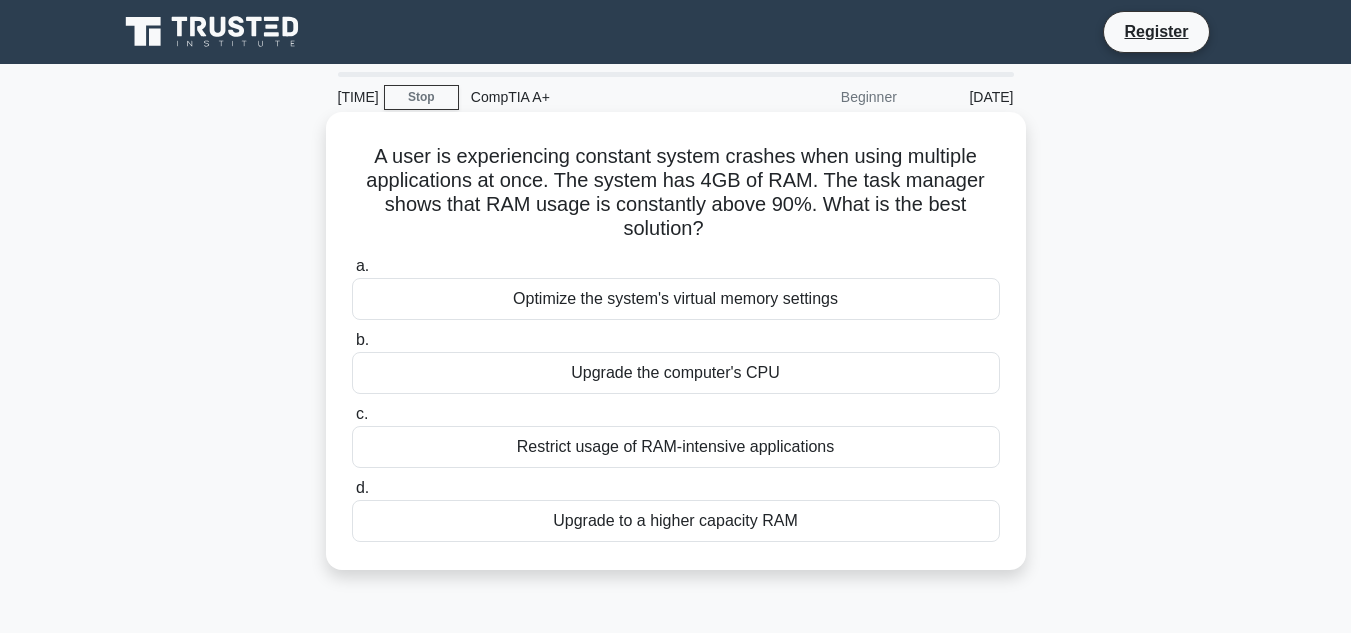 click on "Upgrade to a higher capacity RAM" at bounding box center [676, 521] 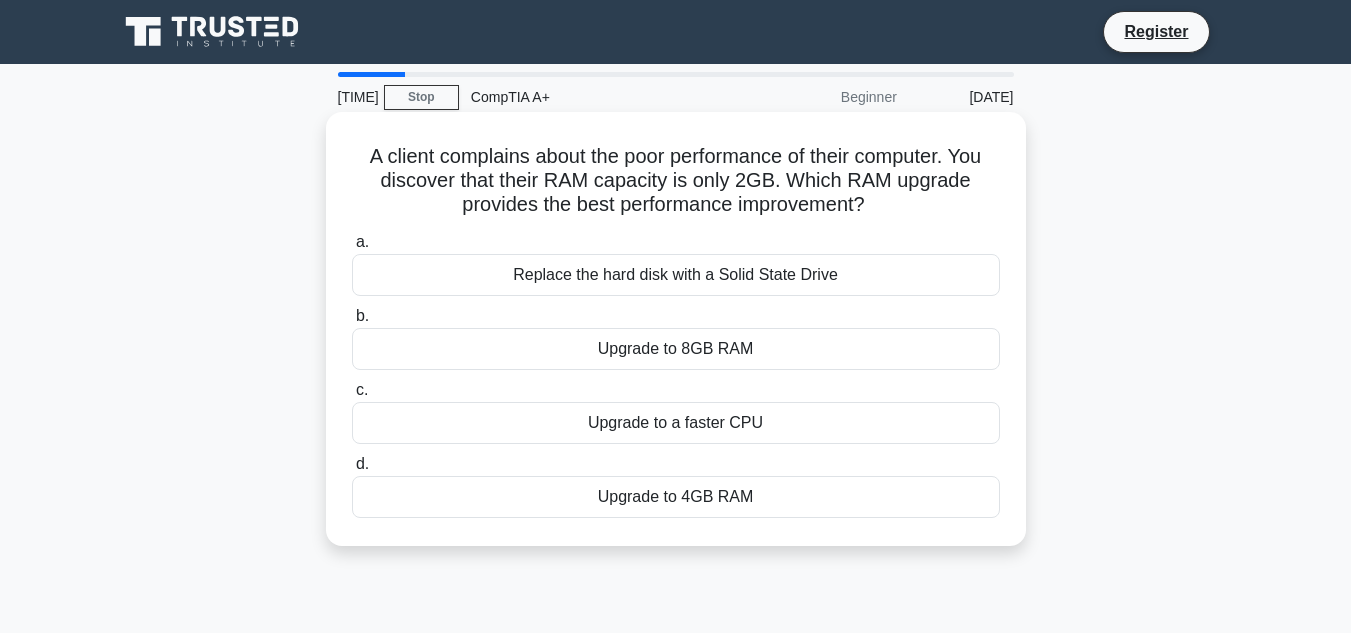 click on "Replace the hard disk with a Solid State Drive" at bounding box center [676, 275] 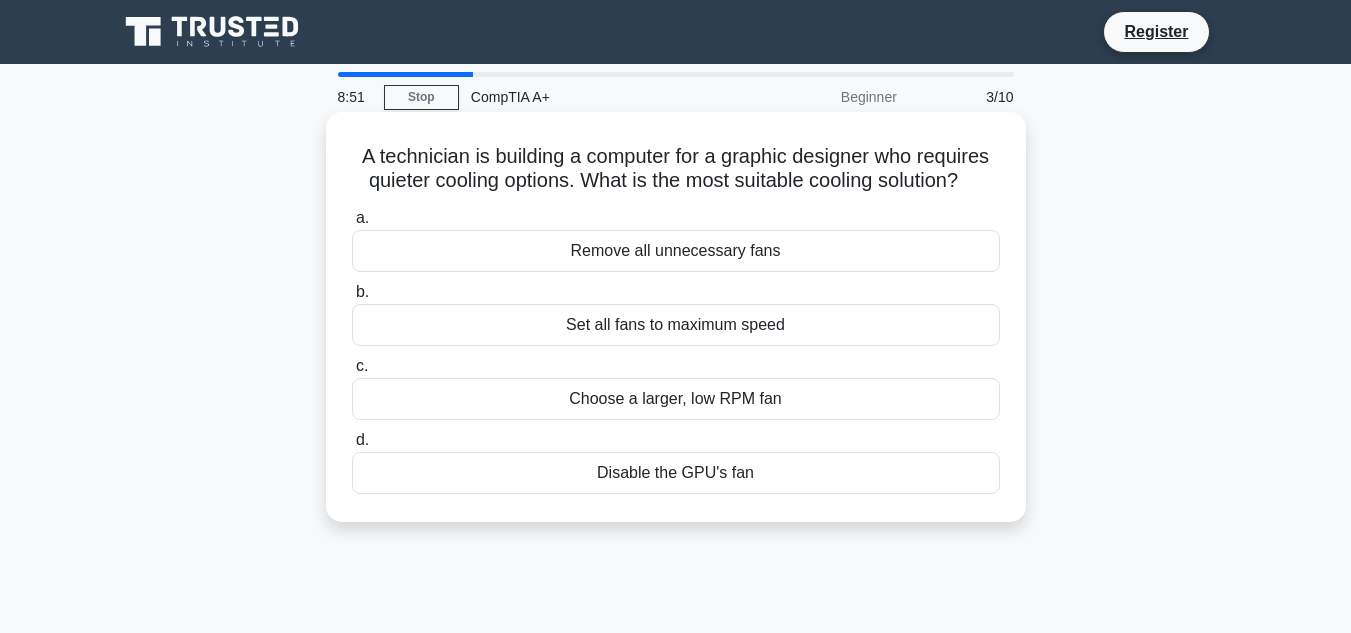 click on "Choose a larger, low RPM fan" at bounding box center (676, 399) 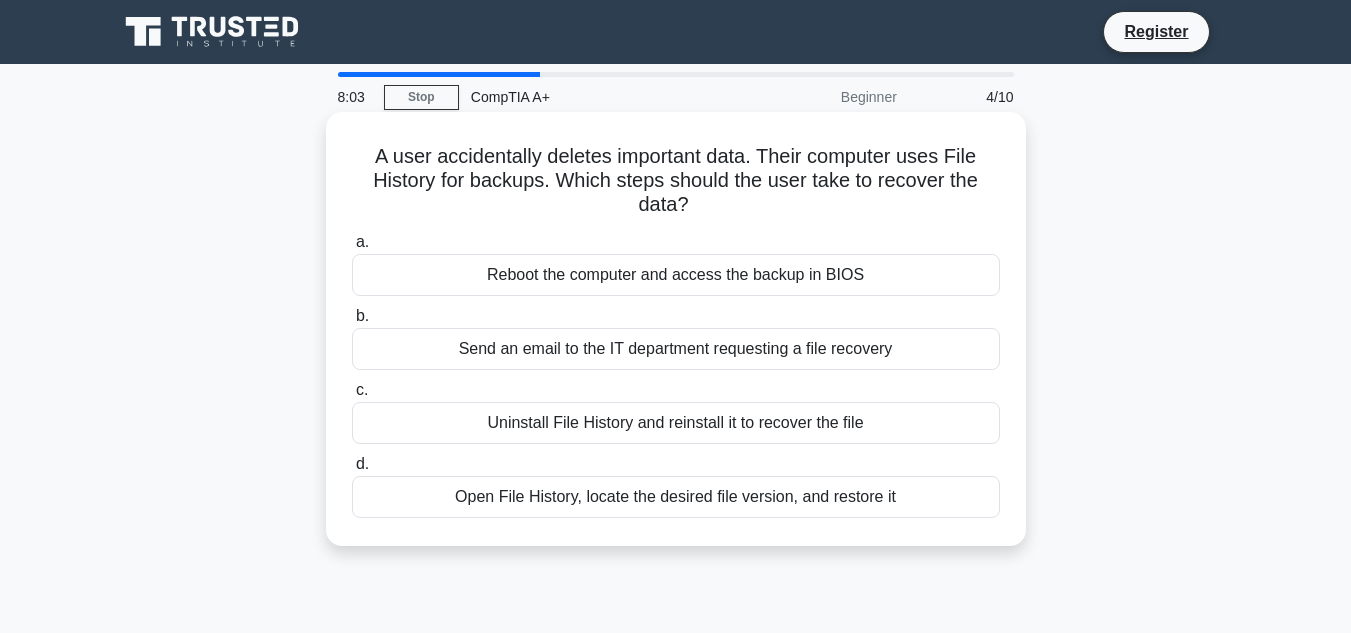 click on "Open File History, locate the desired file version, and restore it" at bounding box center [676, 497] 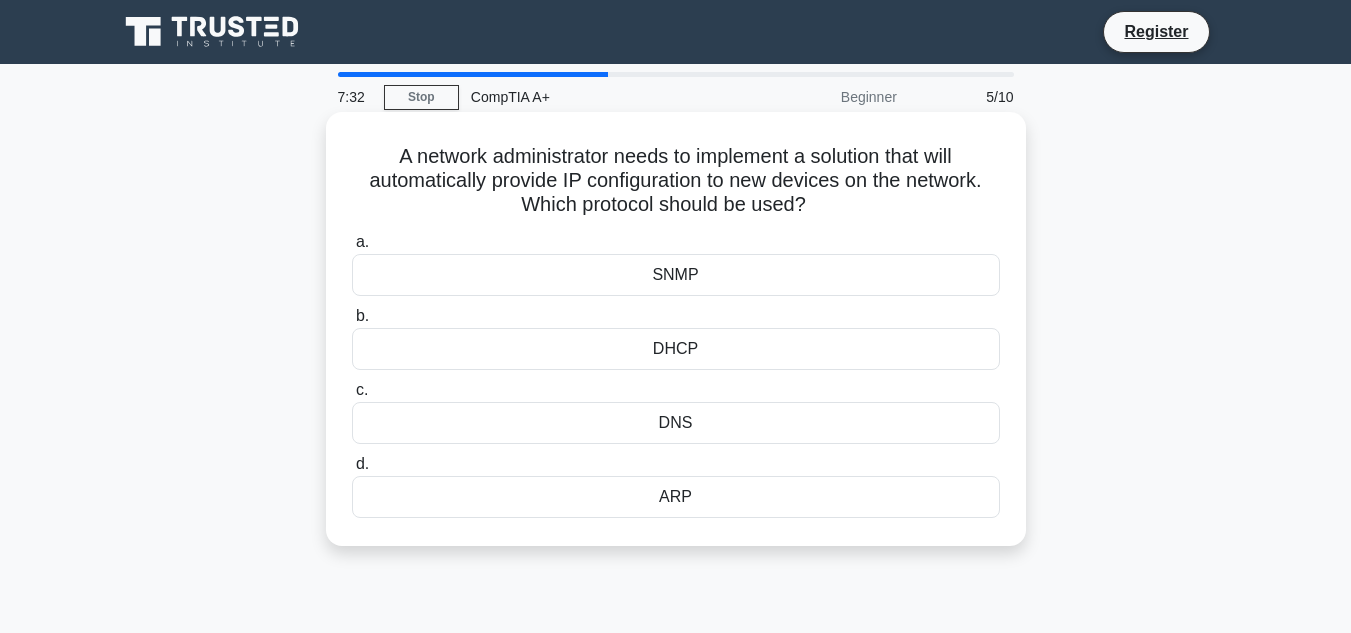 click on "DHCP" at bounding box center [676, 349] 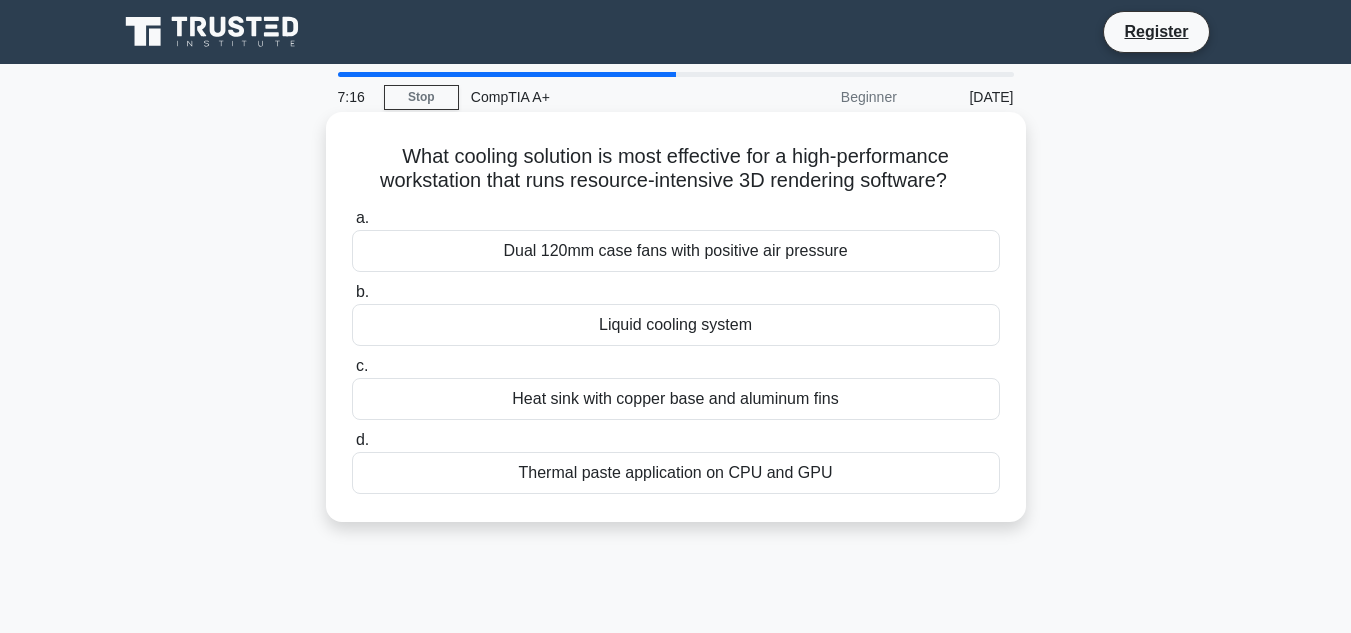 click on "Heat sink with copper base and aluminum fins" at bounding box center [676, 399] 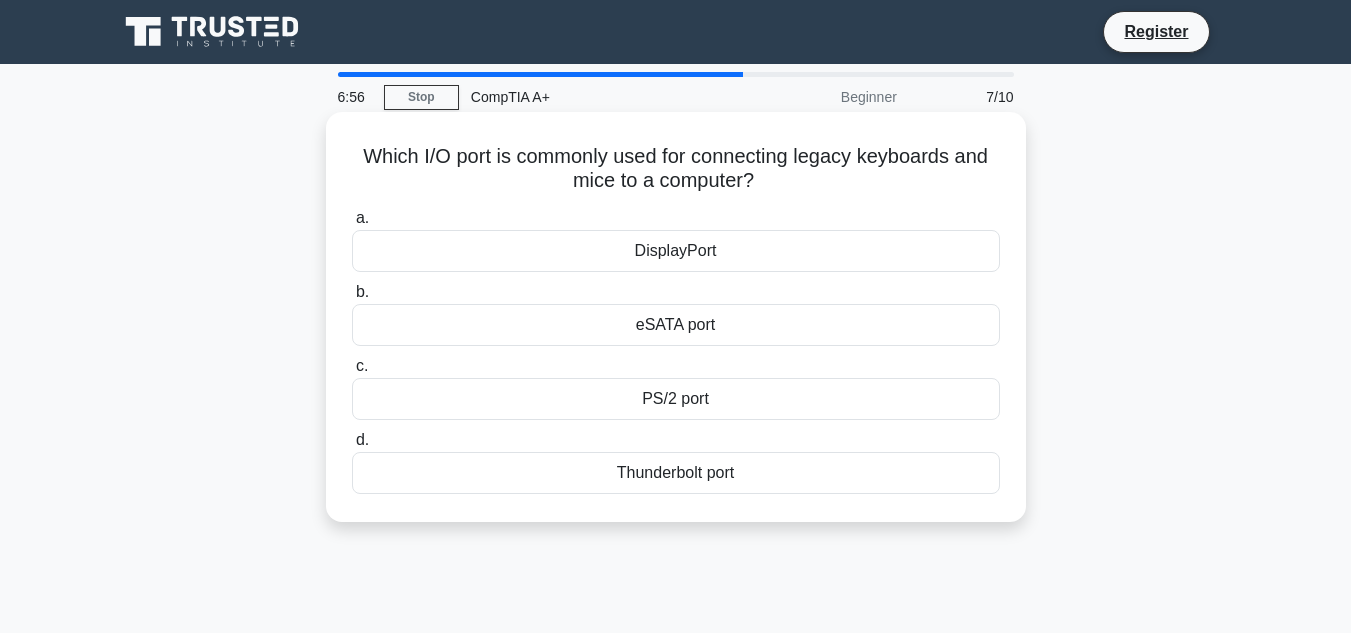click on "PS/2 port" at bounding box center (676, 399) 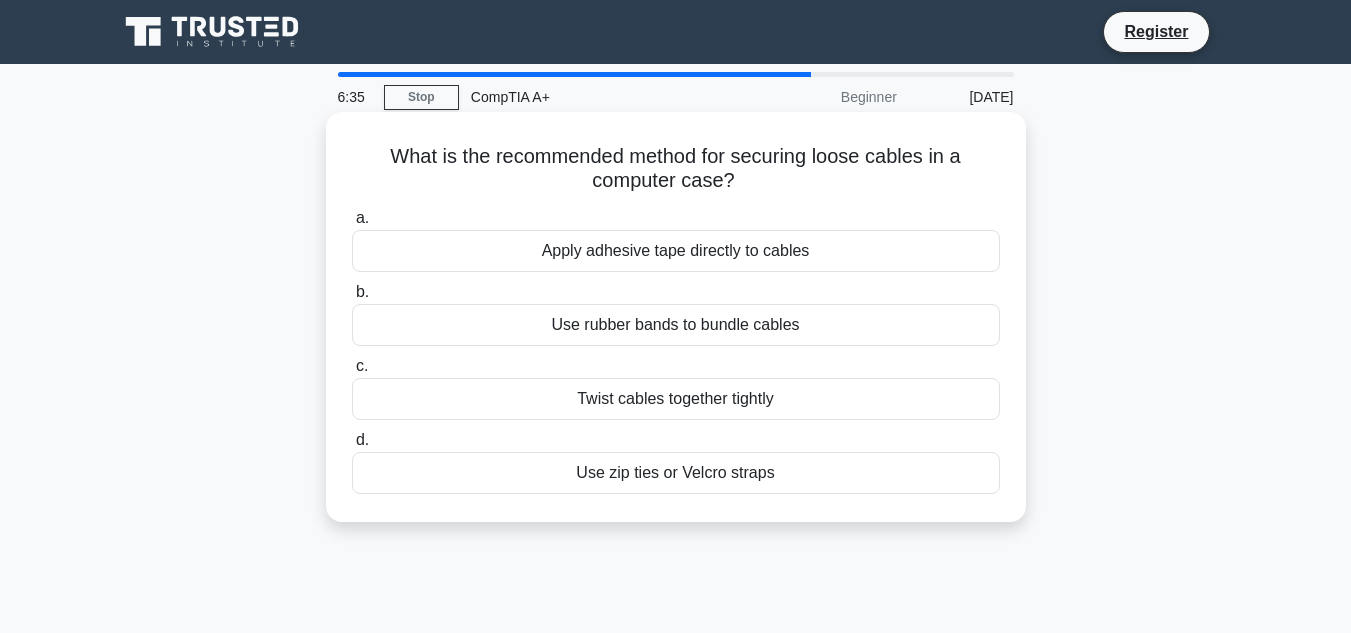click on "Use zip ties or Velcro straps" at bounding box center (676, 473) 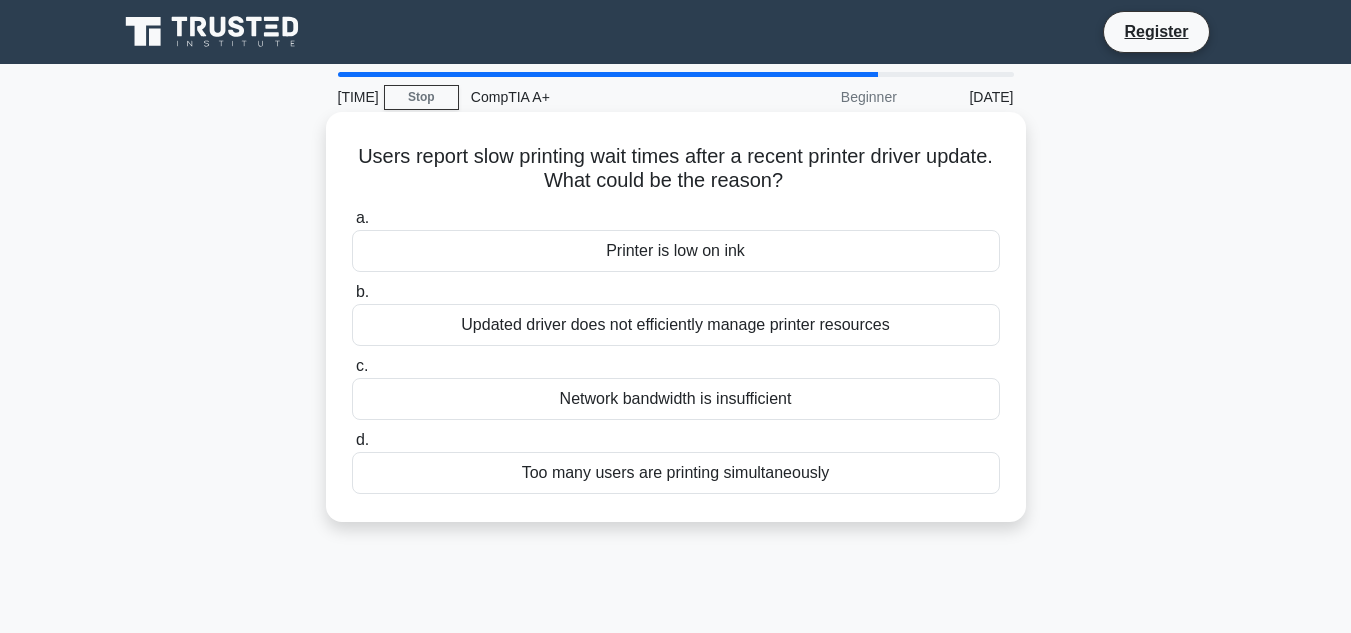 click on "Updated driver does not efficiently manage printer resources" at bounding box center (676, 325) 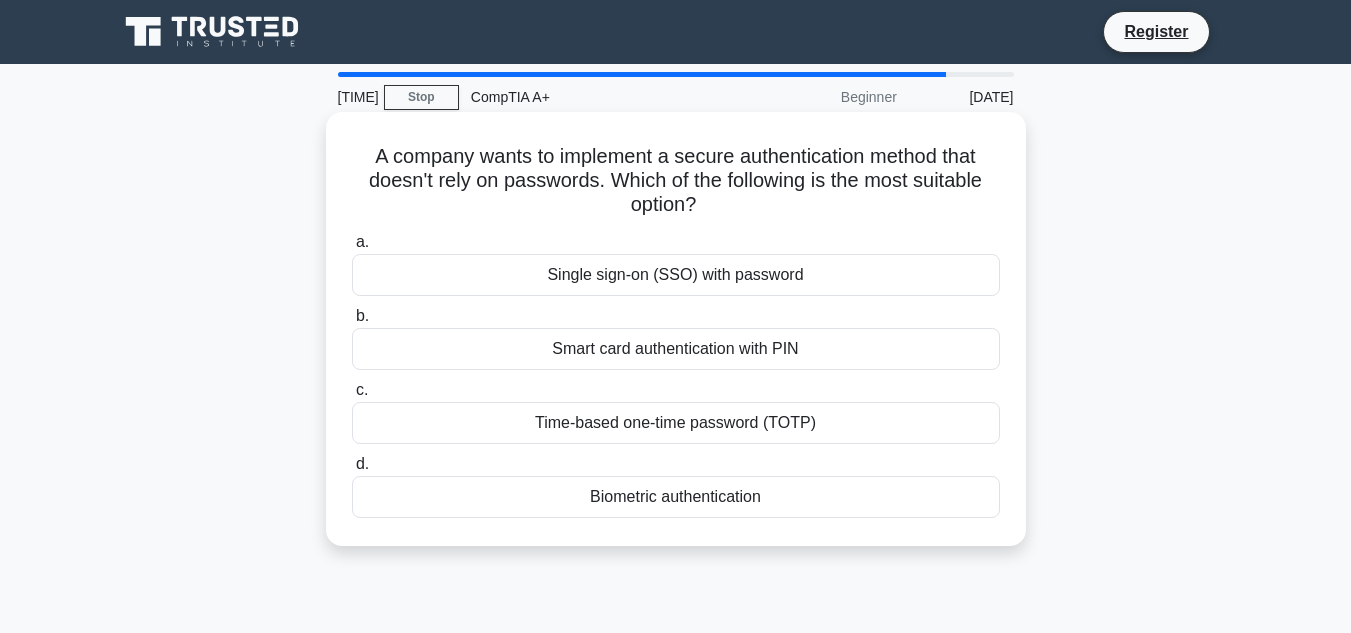 click on "Biometric authentication" at bounding box center (676, 497) 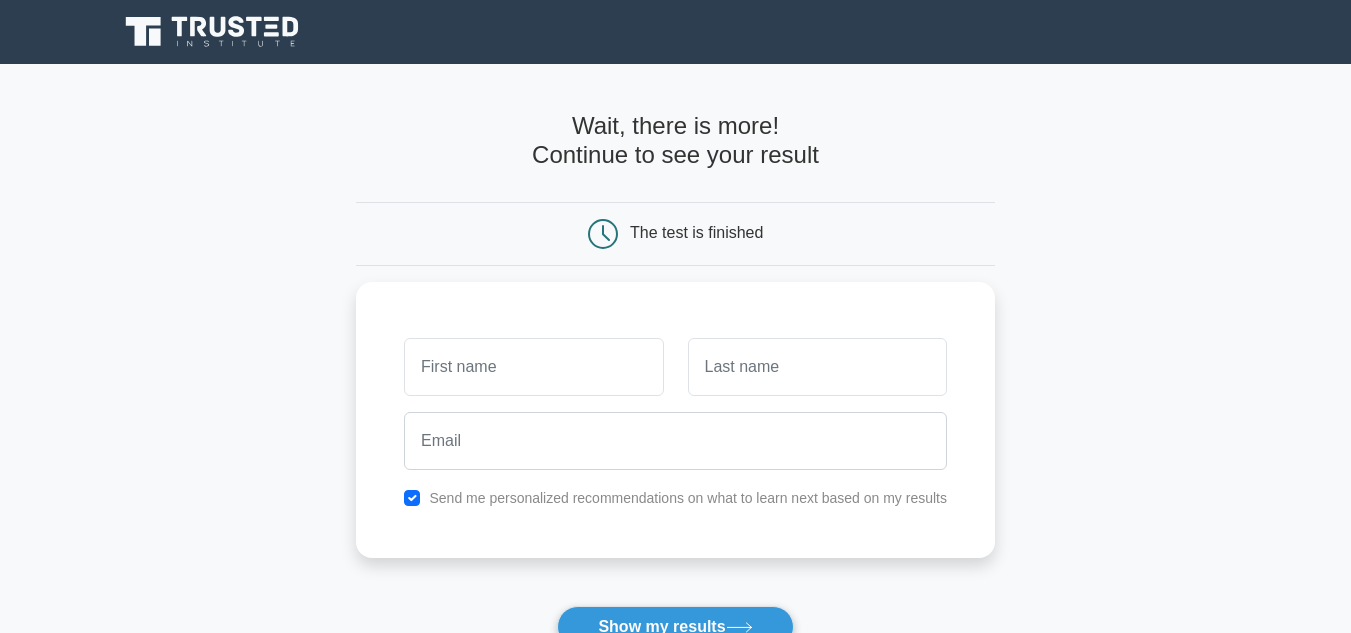 scroll, scrollTop: 0, scrollLeft: 0, axis: both 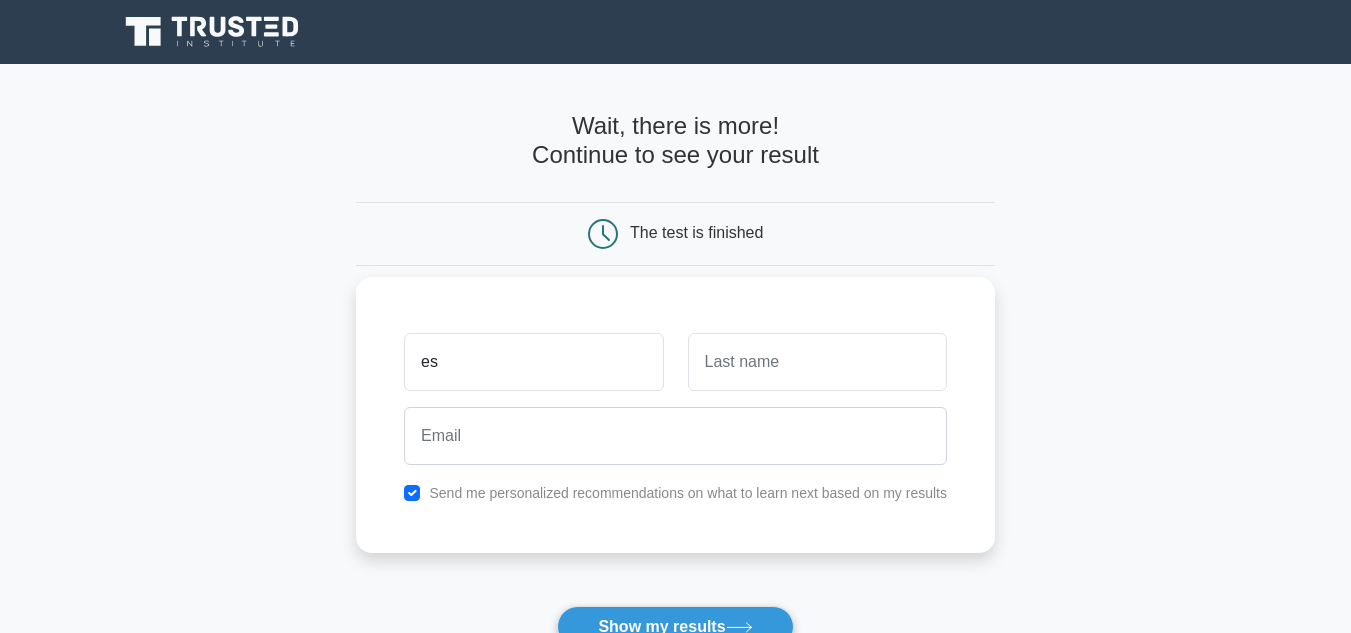 type on "es" 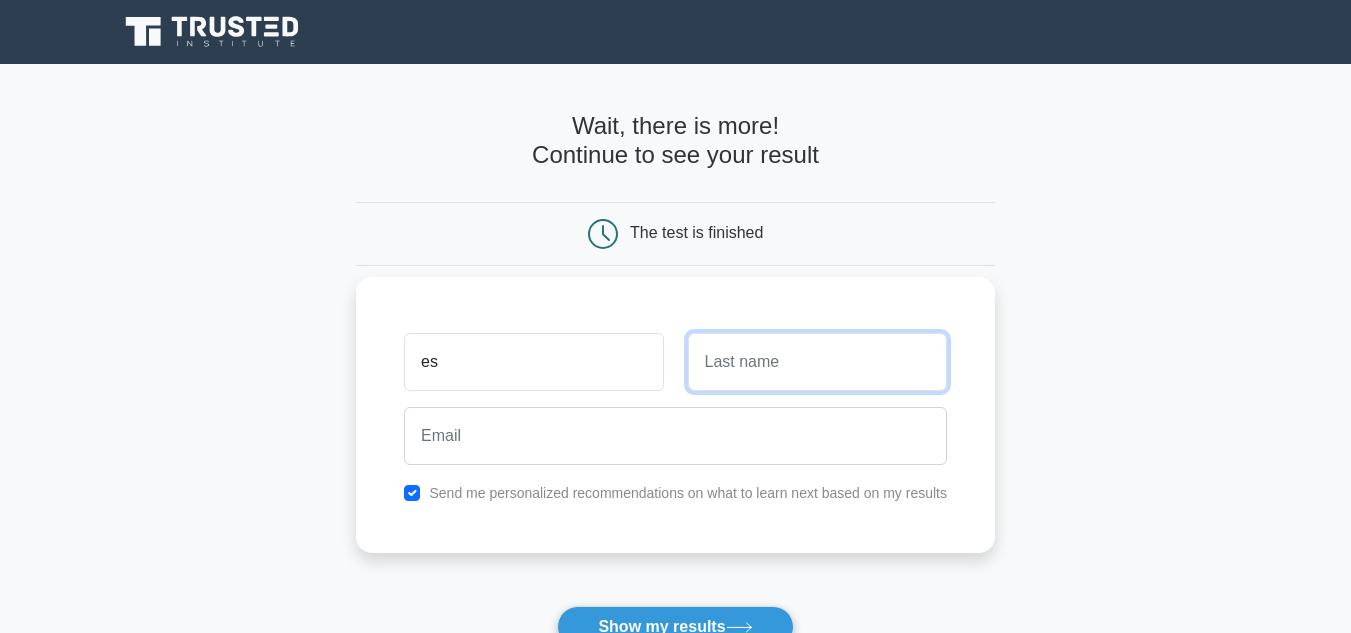 click at bounding box center (817, 362) 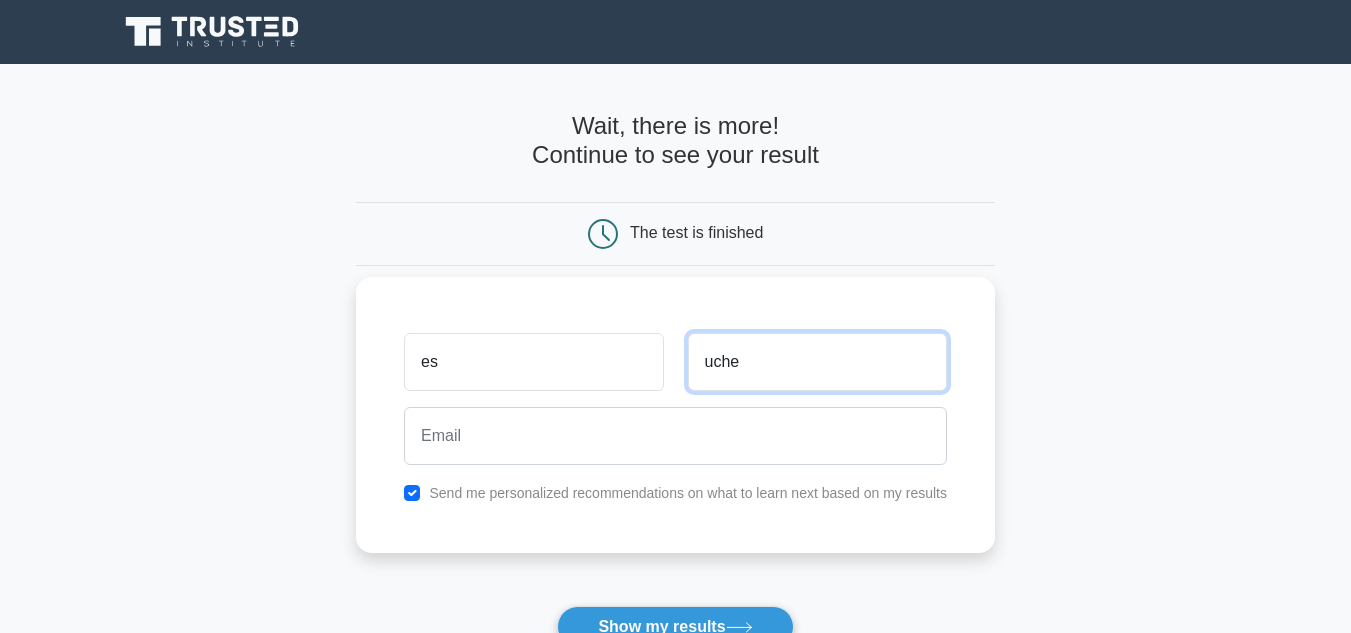 type on "uche" 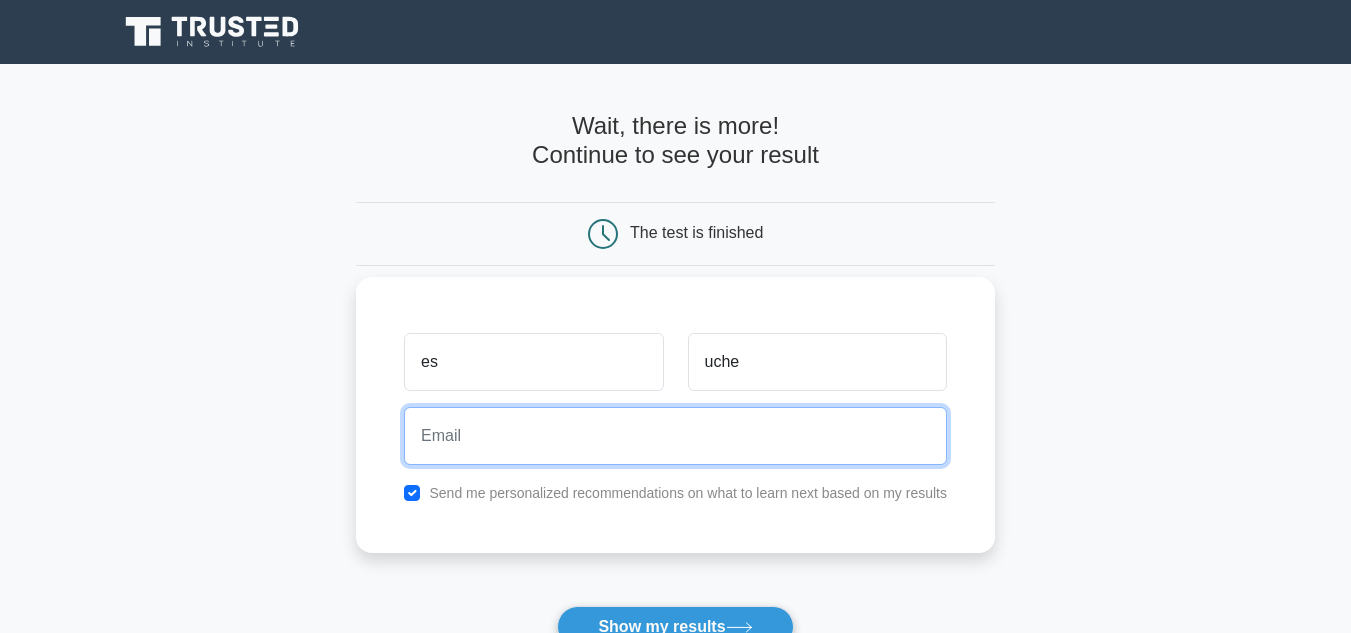 click at bounding box center (675, 436) 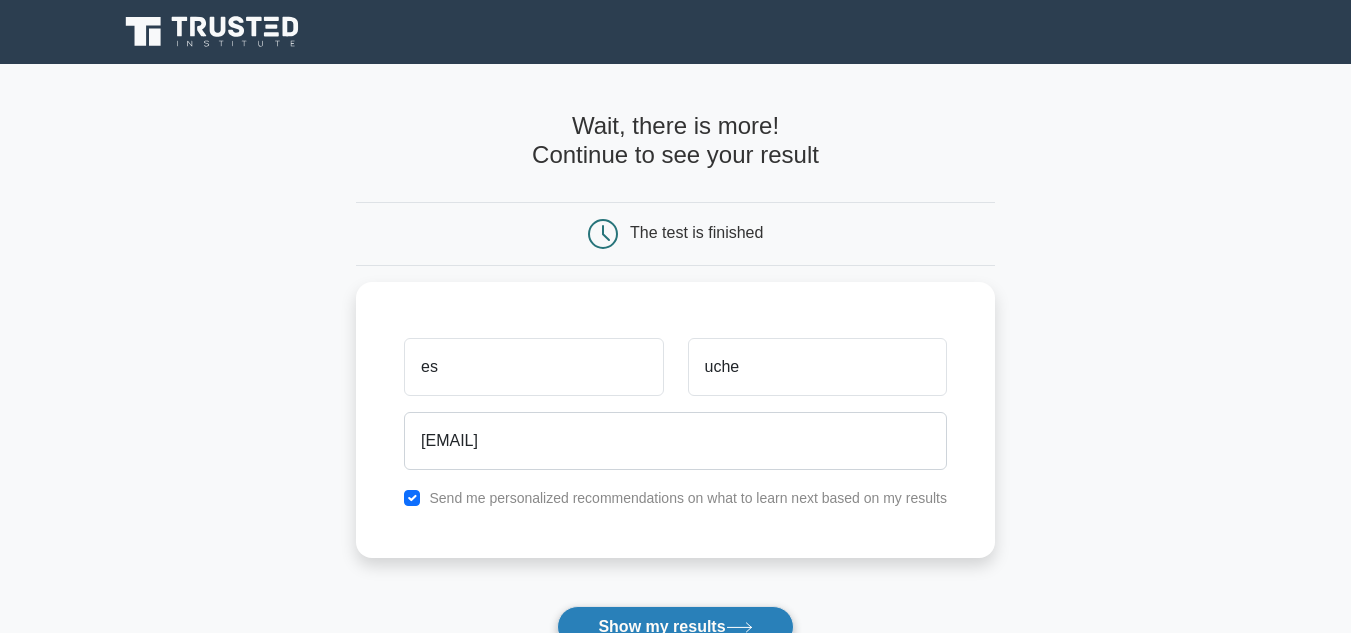 click on "Show my results" at bounding box center (675, 627) 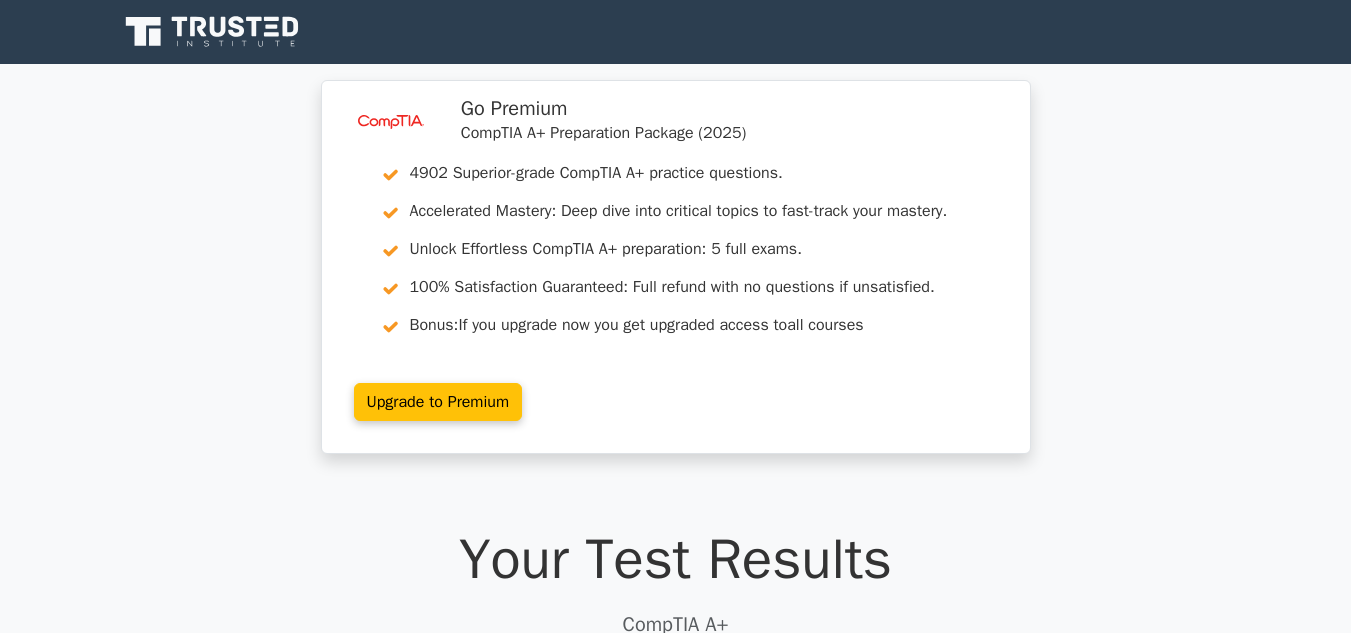 scroll, scrollTop: 0, scrollLeft: 0, axis: both 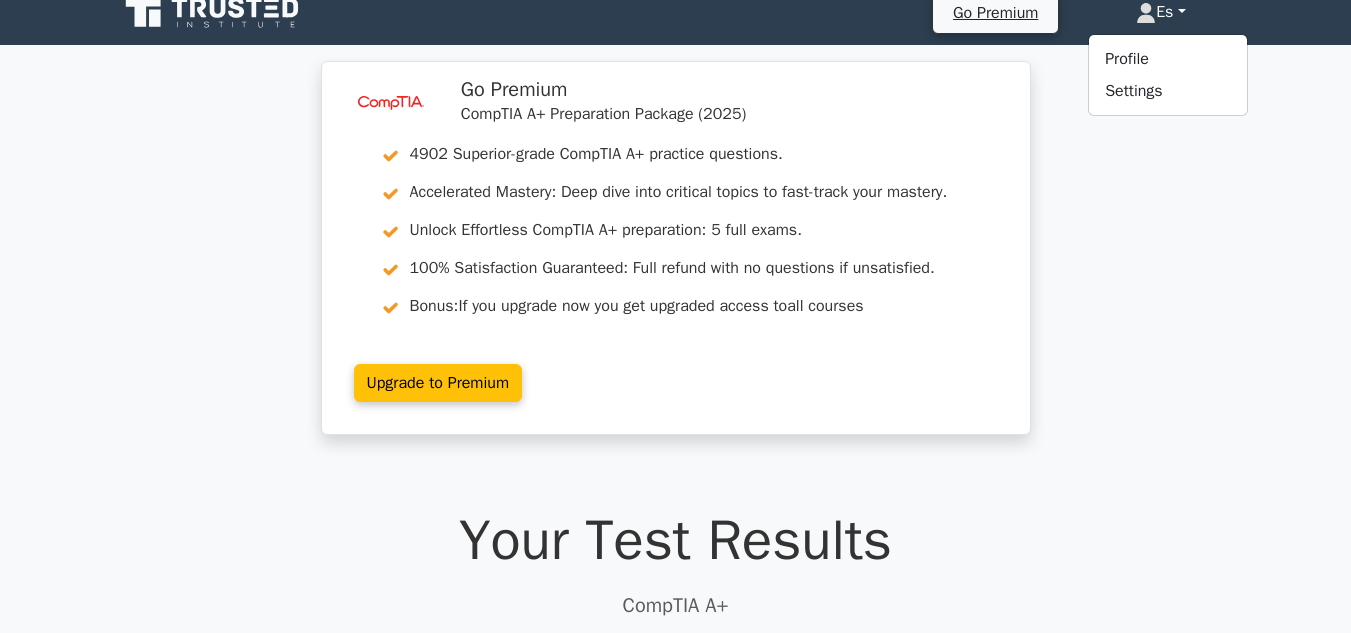 click on "image/svg+xml
Go Premium
CompTIA A+ Preparation Package (2025)
4902 Superior-grade  CompTIA A+ practice questions.
Accelerated Mastery: Deep dive into critical topics to fast-track your mastery.
Unlock Effortless CompTIA A+ preparation: 5 full exams." at bounding box center [675, 260] 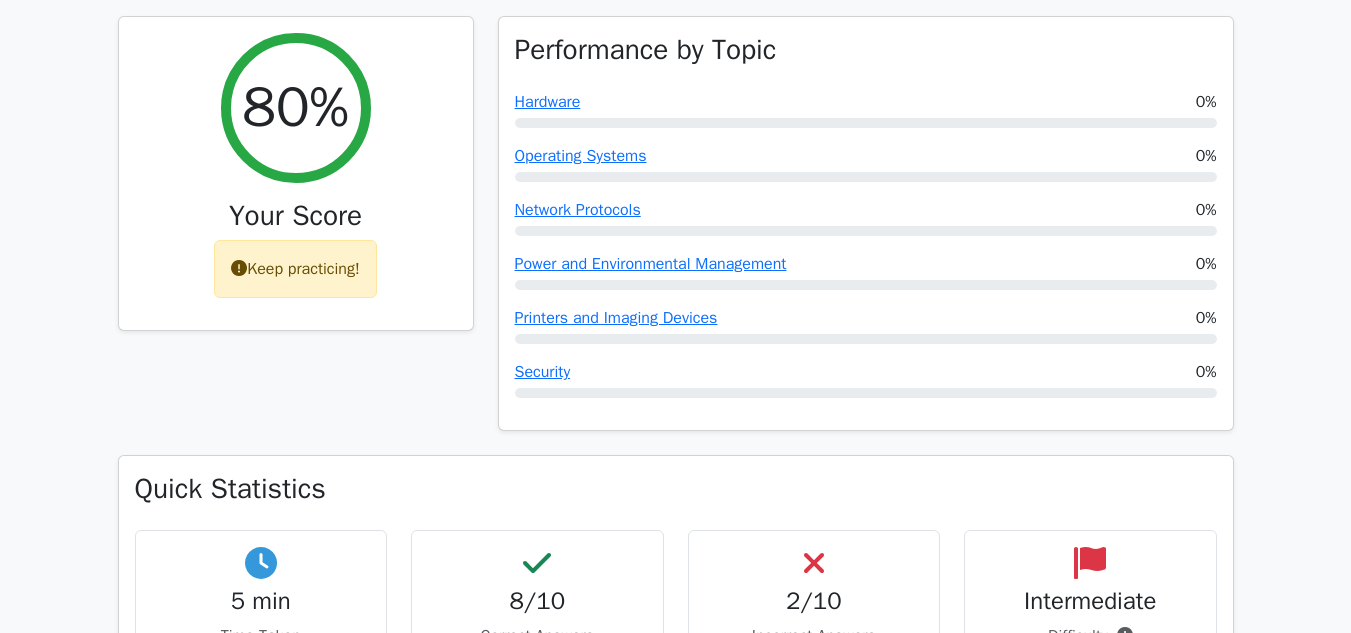 scroll, scrollTop: 685, scrollLeft: 0, axis: vertical 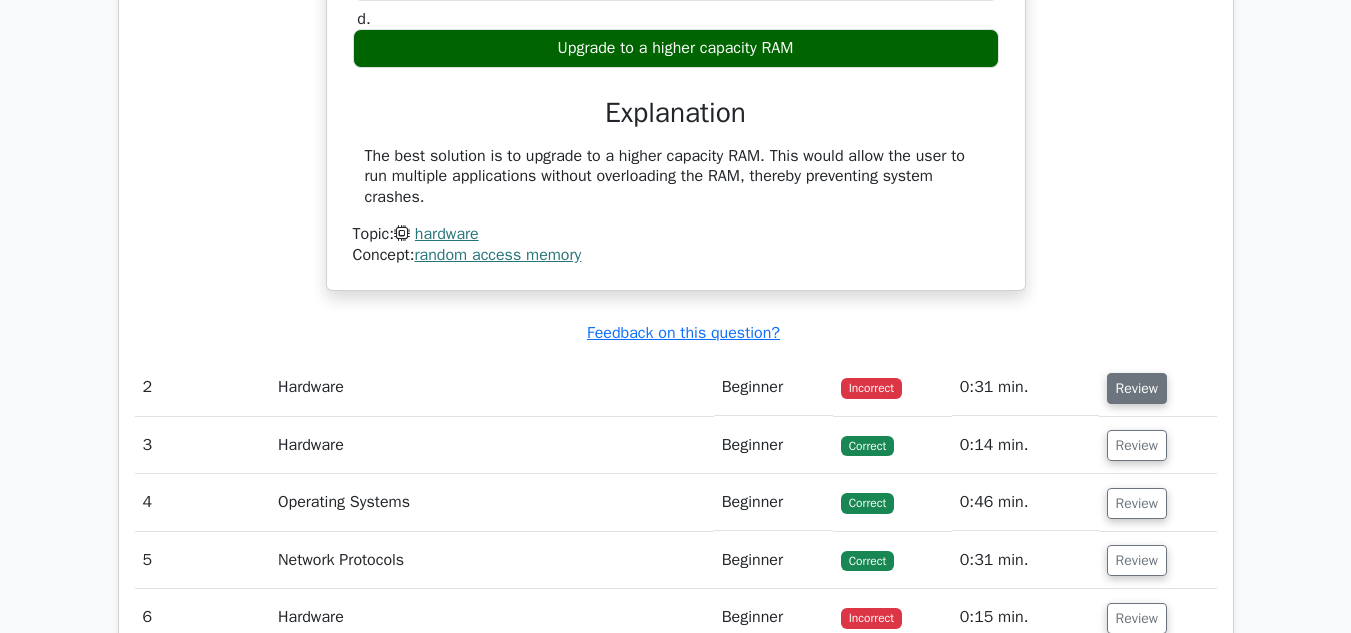 click on "Review" at bounding box center [1137, 388] 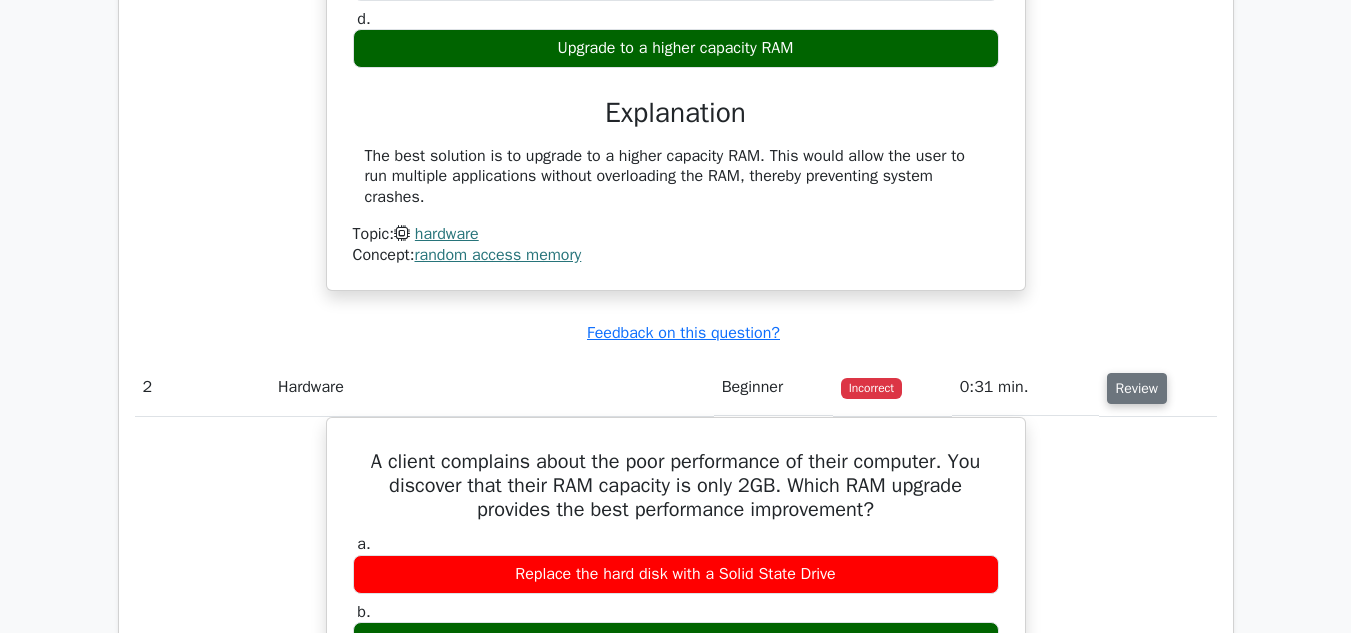 type 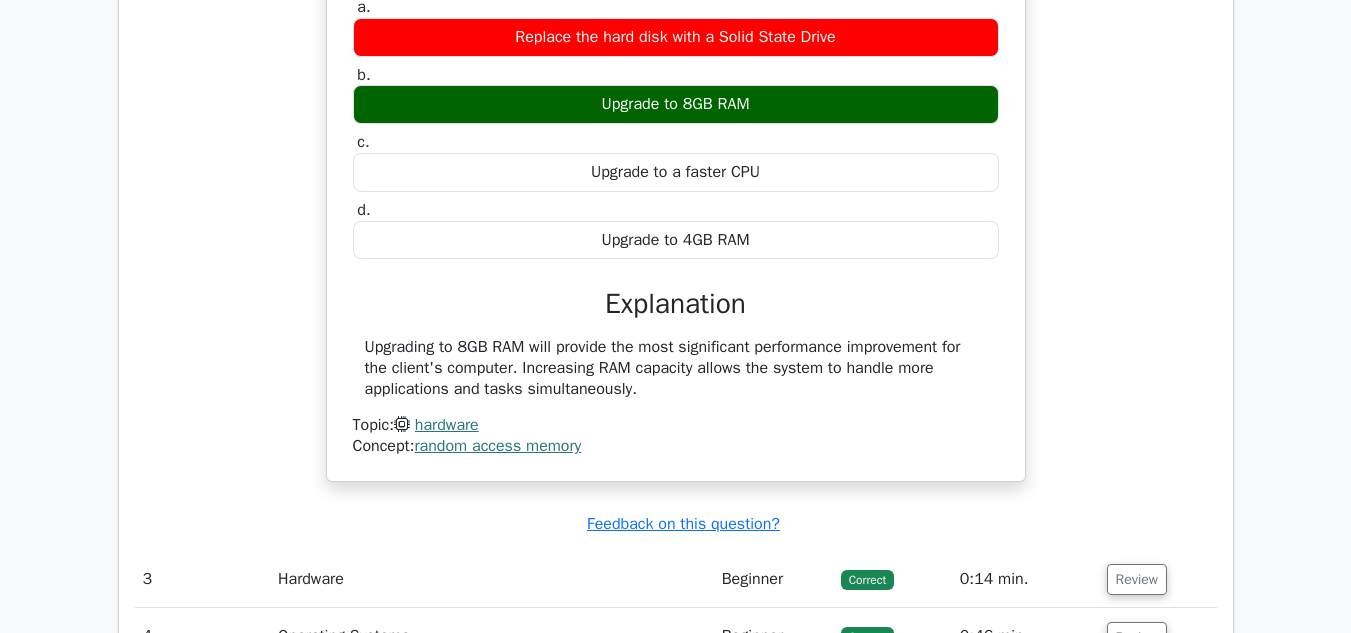scroll, scrollTop: 2464, scrollLeft: 0, axis: vertical 